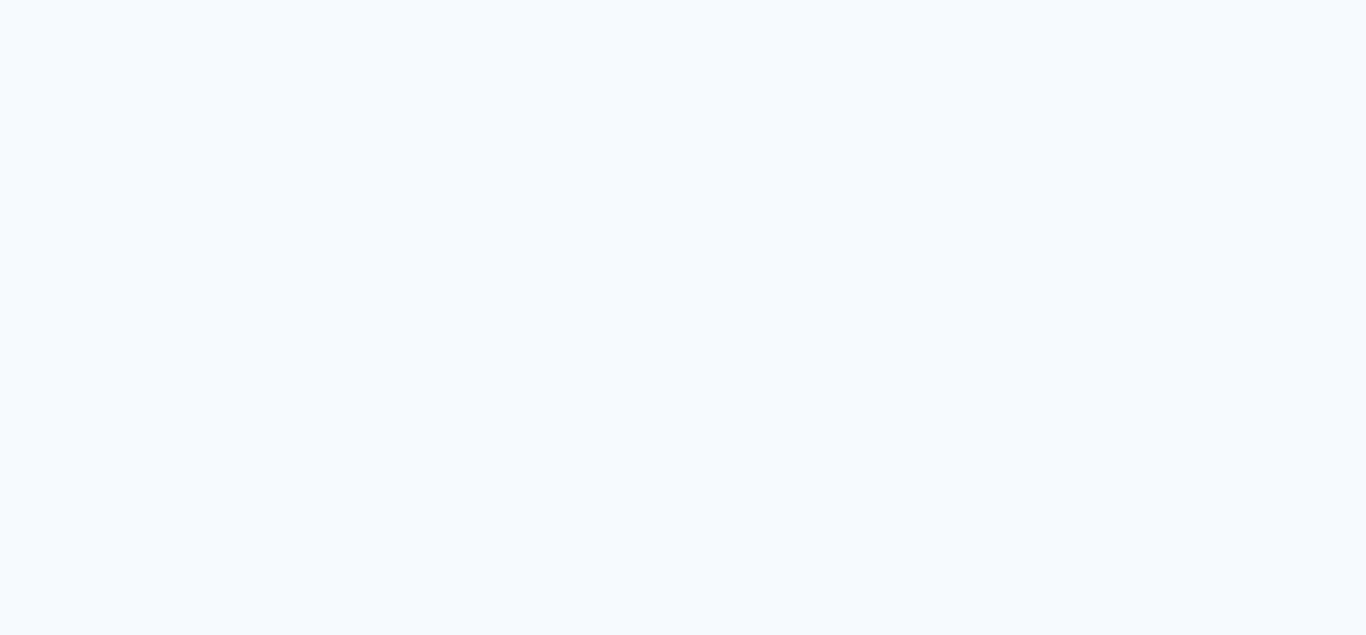 scroll, scrollTop: 0, scrollLeft: 0, axis: both 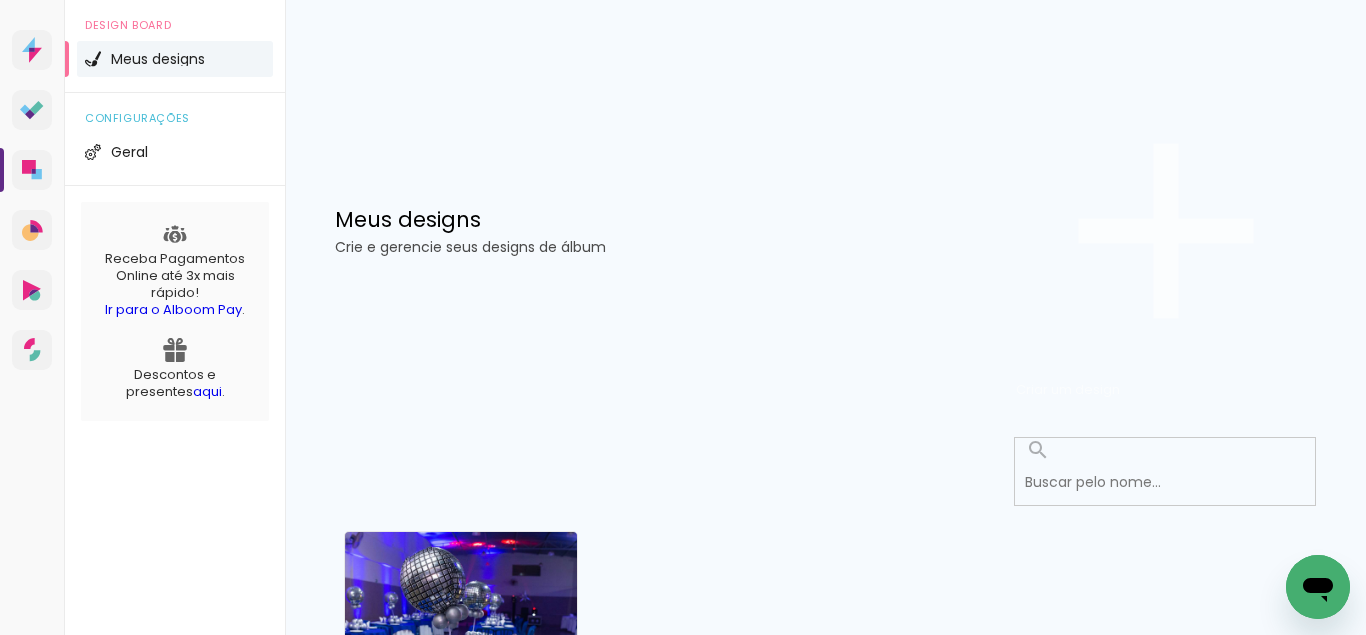 click on "Criar um design" 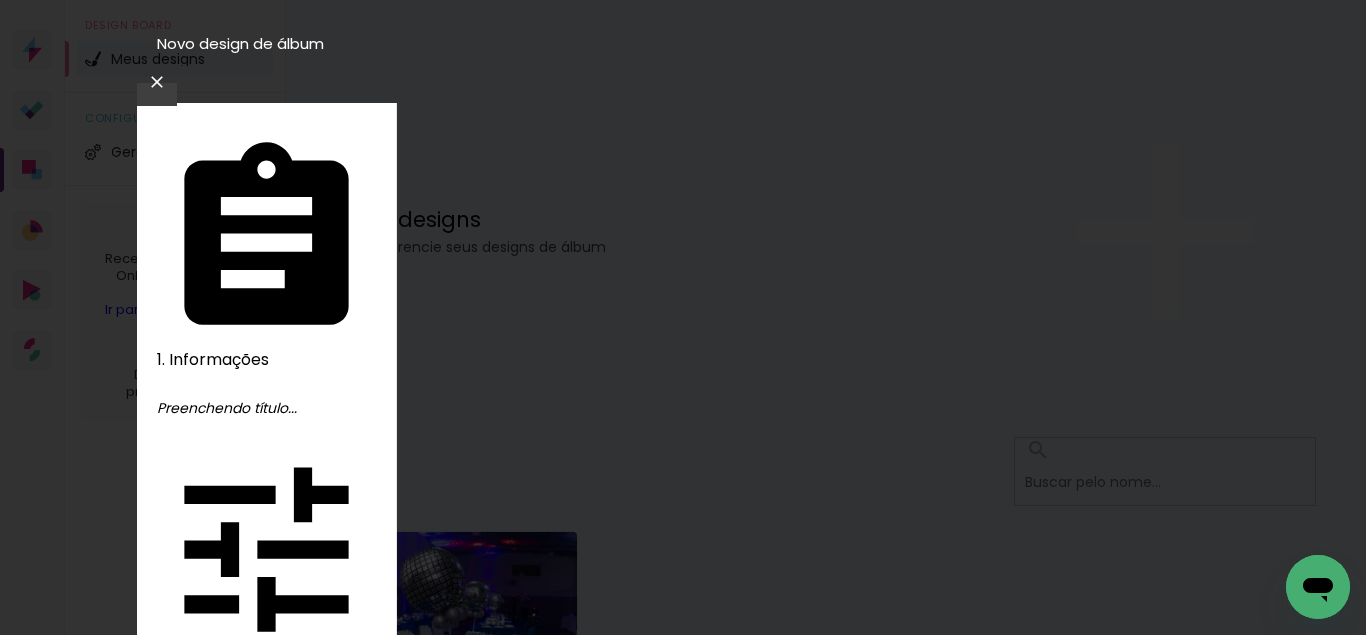 click at bounding box center (683, 1743) 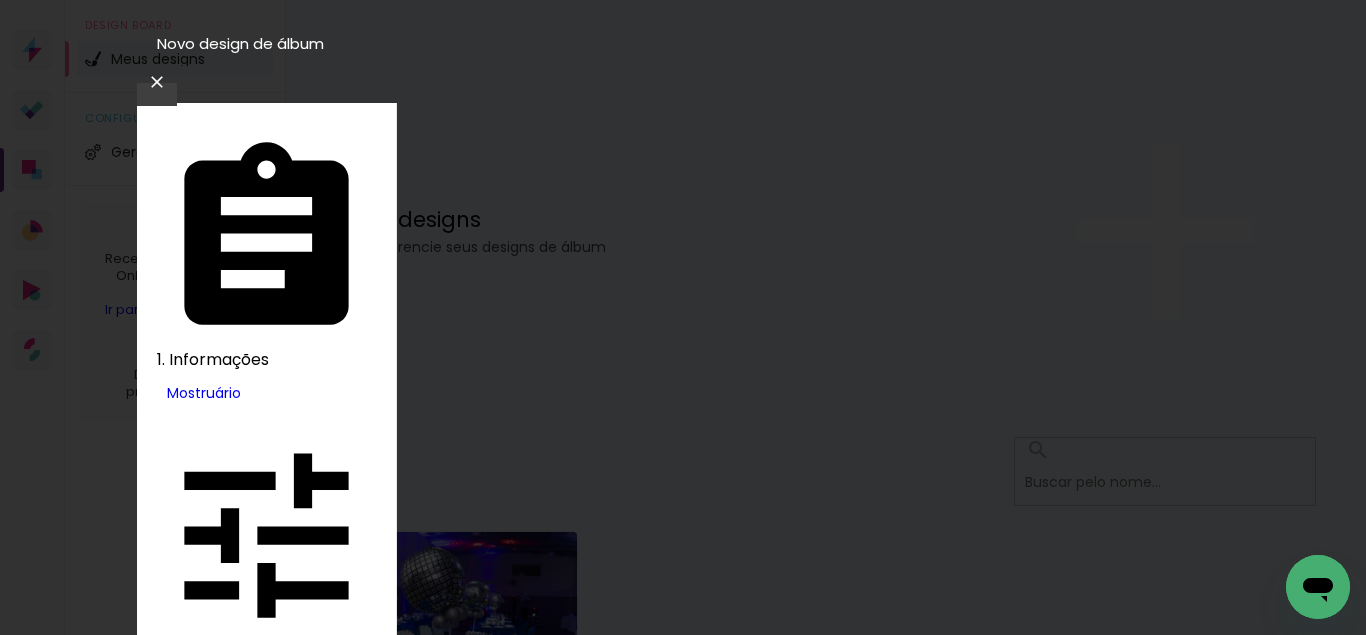 click at bounding box center (325, 2367) 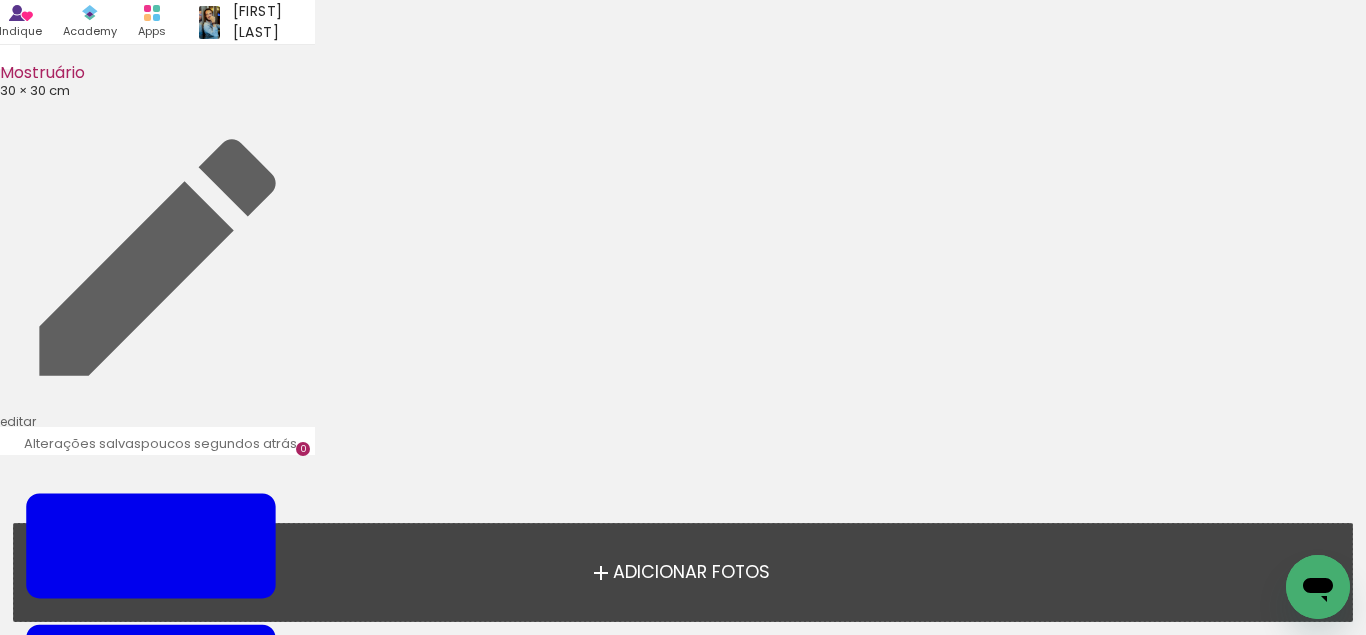 click on "Adicionar Fotos" at bounding box center (691, 573) 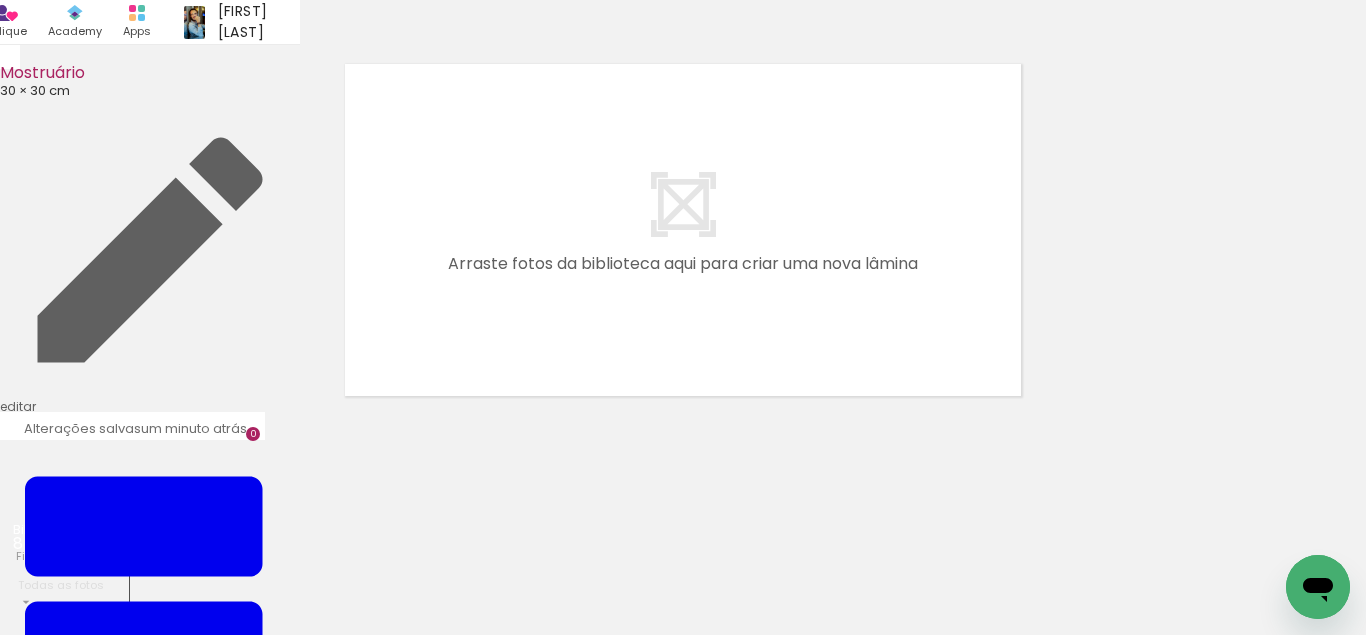 scroll, scrollTop: 25, scrollLeft: 0, axis: vertical 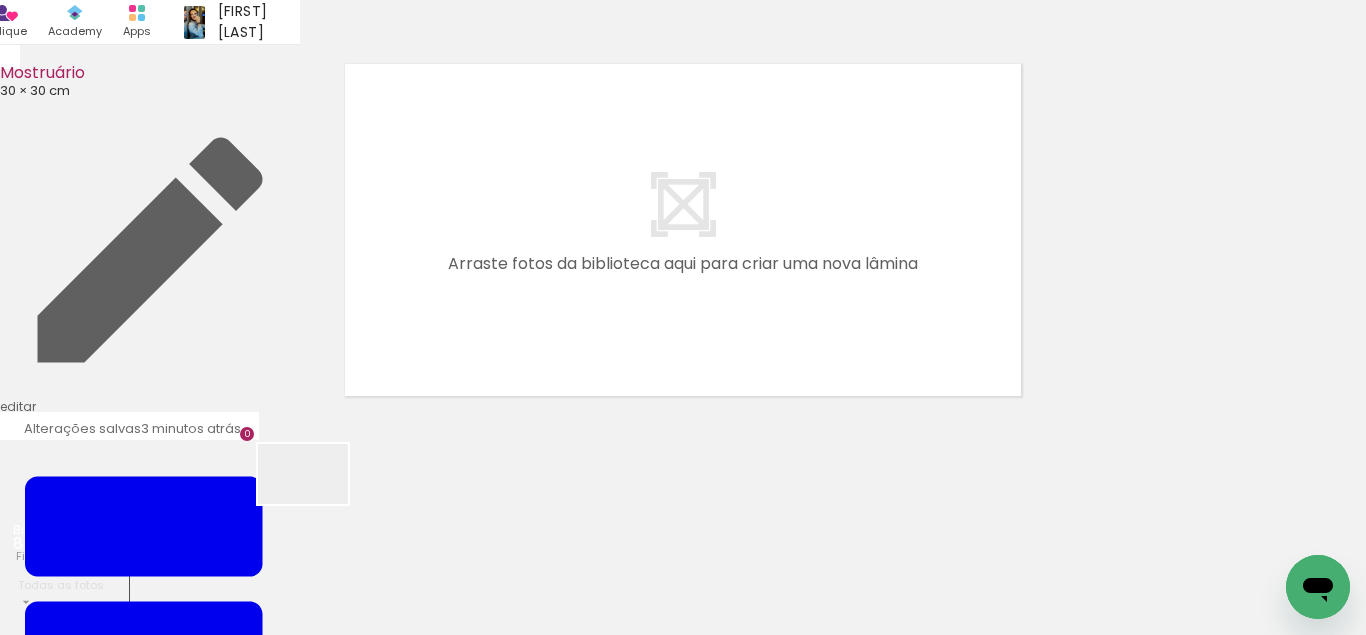 drag, startPoint x: 224, startPoint y: 574, endPoint x: 508, endPoint y: 394, distance: 336.238 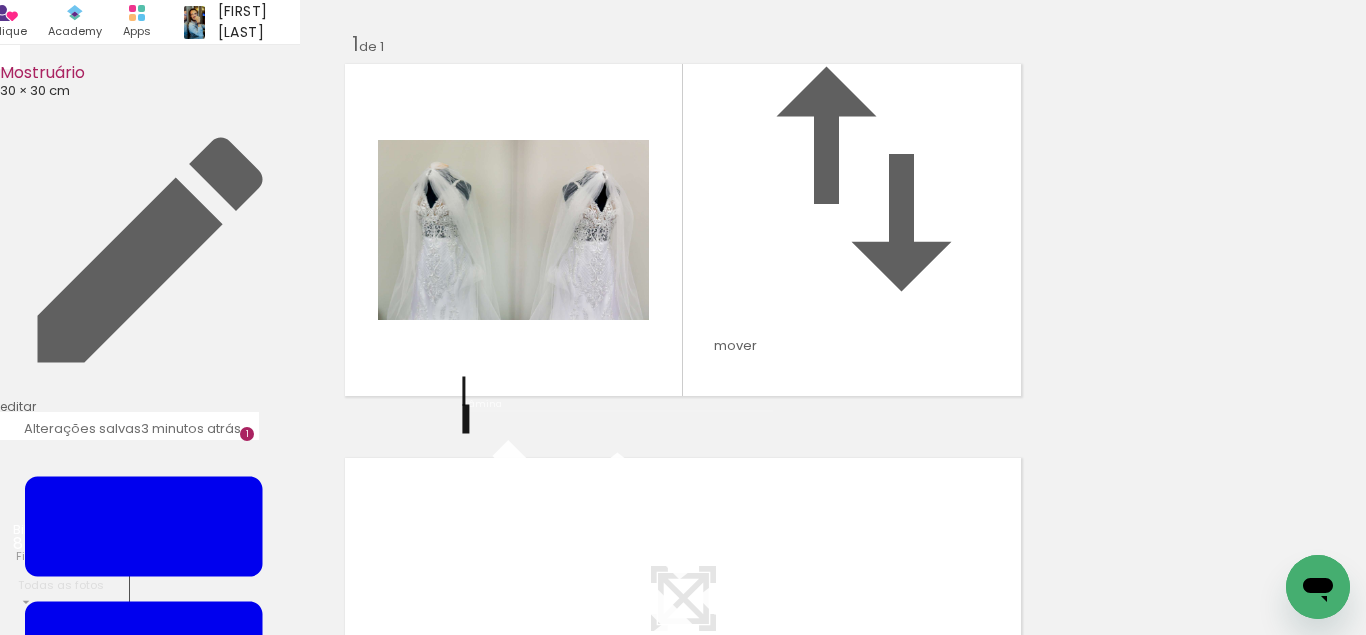 scroll, scrollTop: 25, scrollLeft: 0, axis: vertical 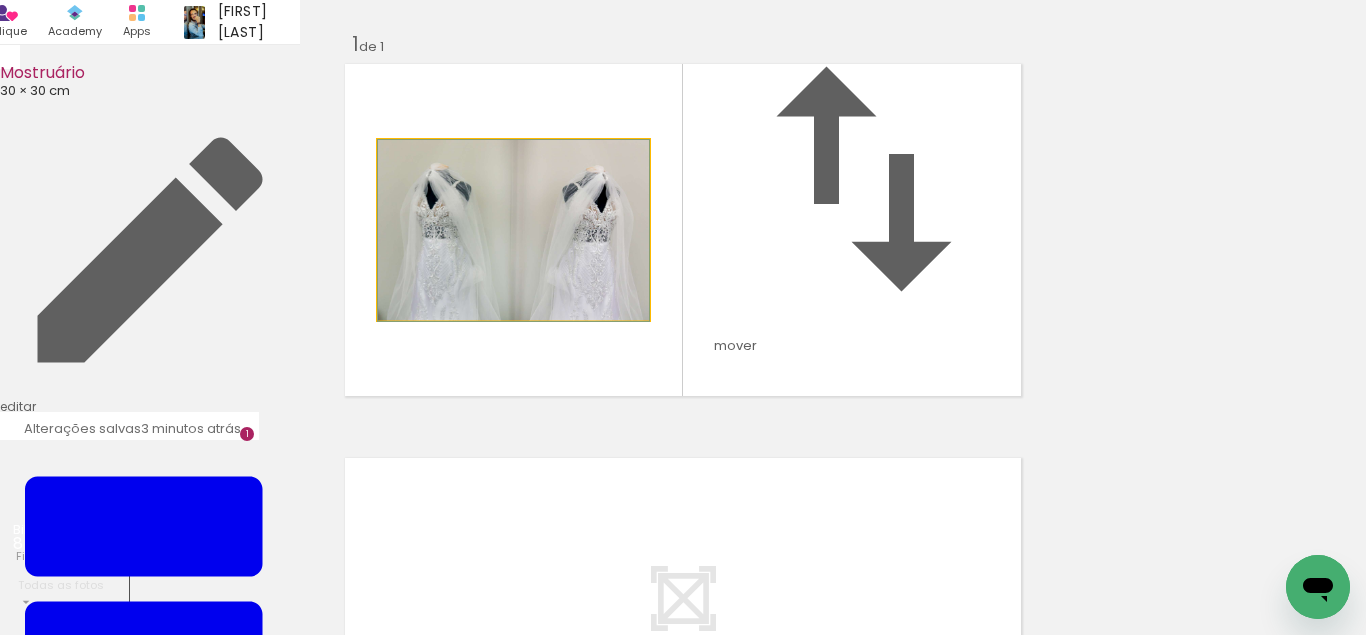 drag, startPoint x: 560, startPoint y: 301, endPoint x: 554, endPoint y: 364, distance: 63.28507 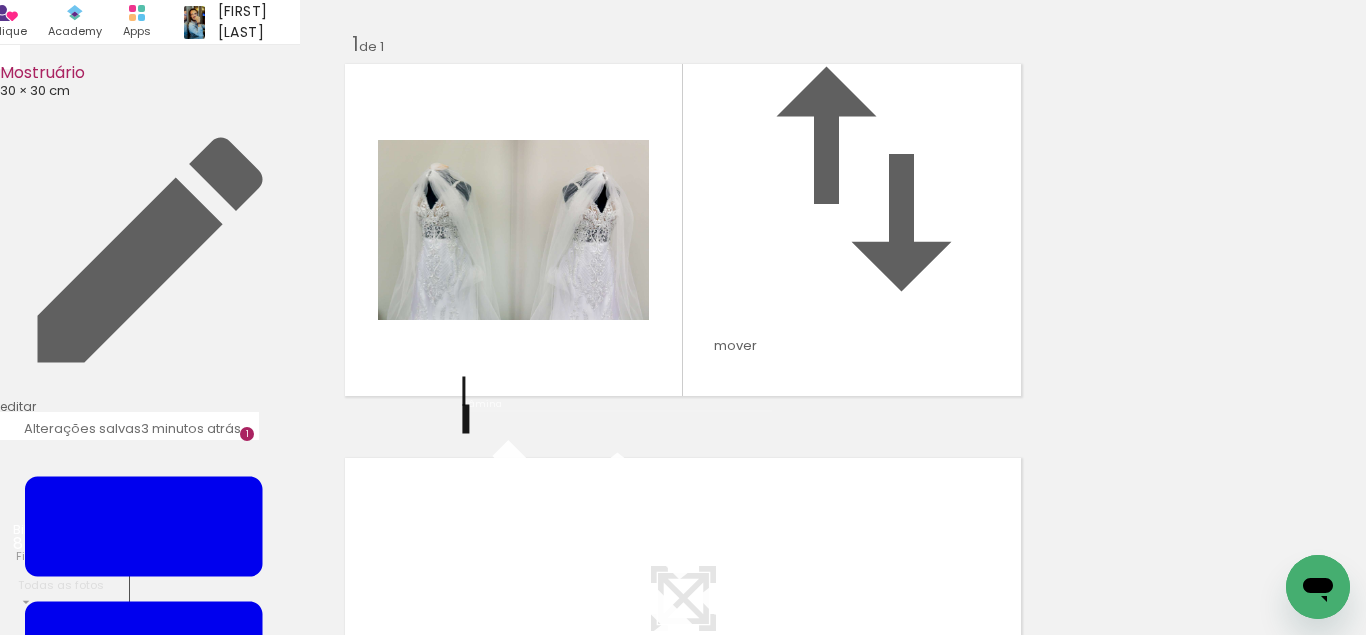 scroll, scrollTop: 301, scrollLeft: 0, axis: vertical 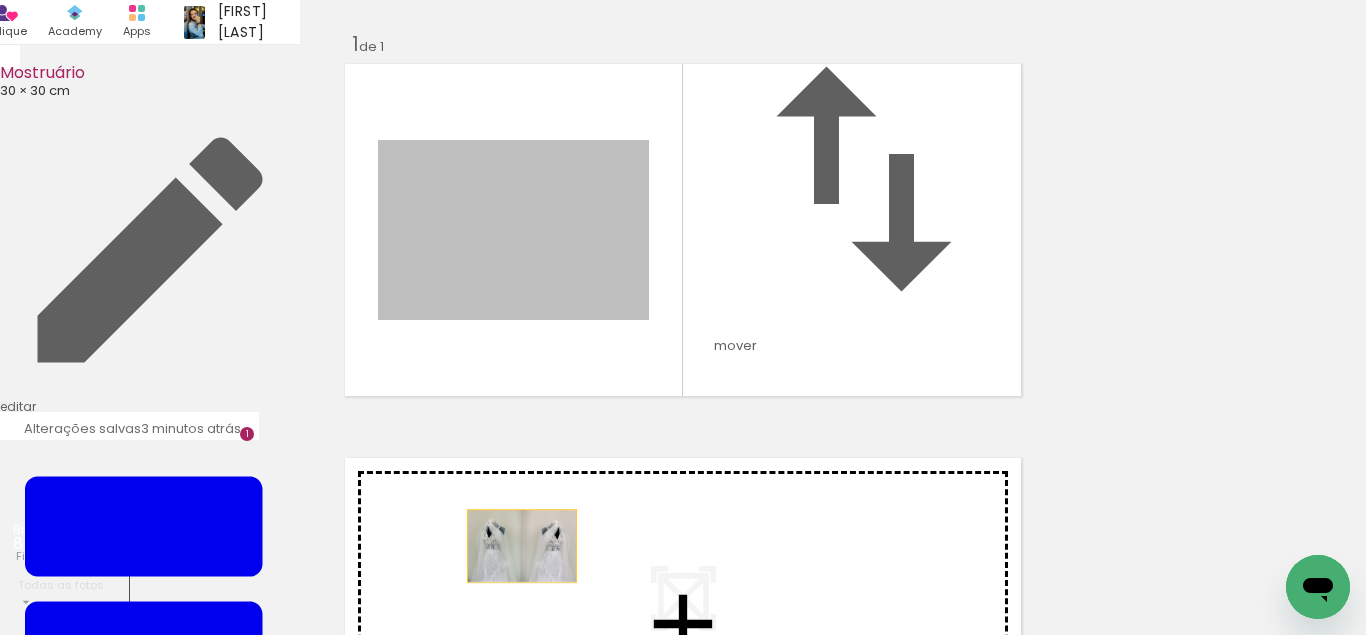drag, startPoint x: 531, startPoint y: 111, endPoint x: 522, endPoint y: 346, distance: 235.17227 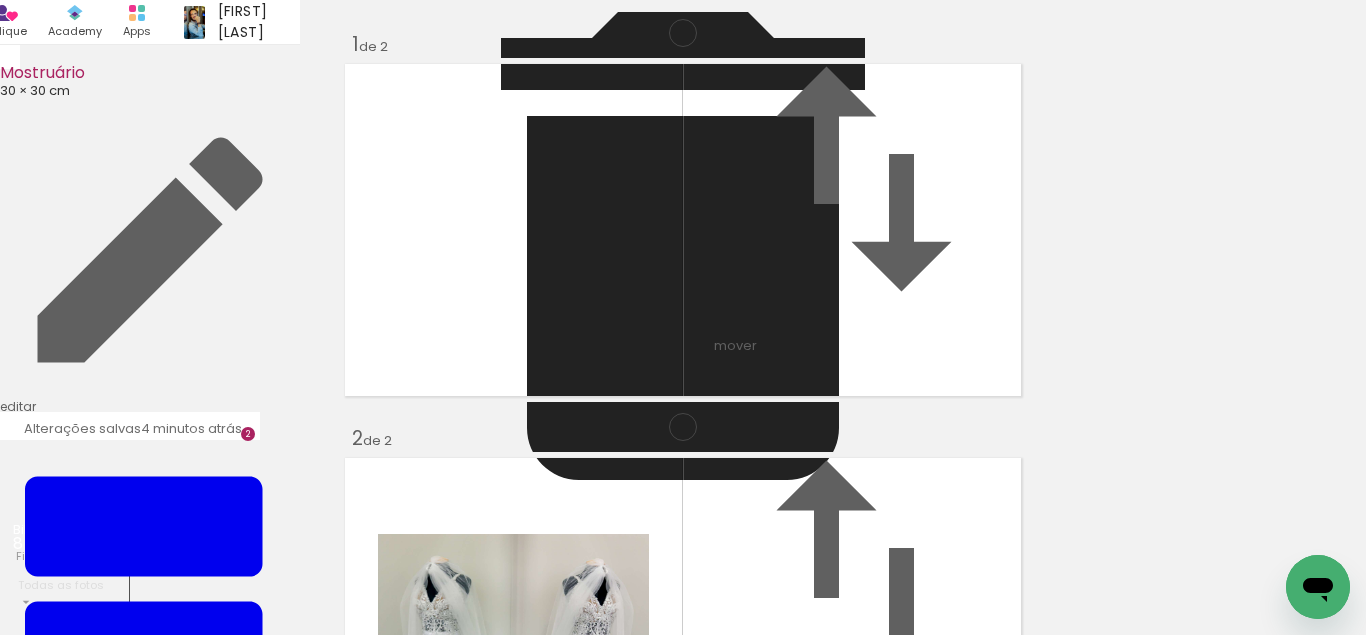 scroll, scrollTop: 695, scrollLeft: 0, axis: vertical 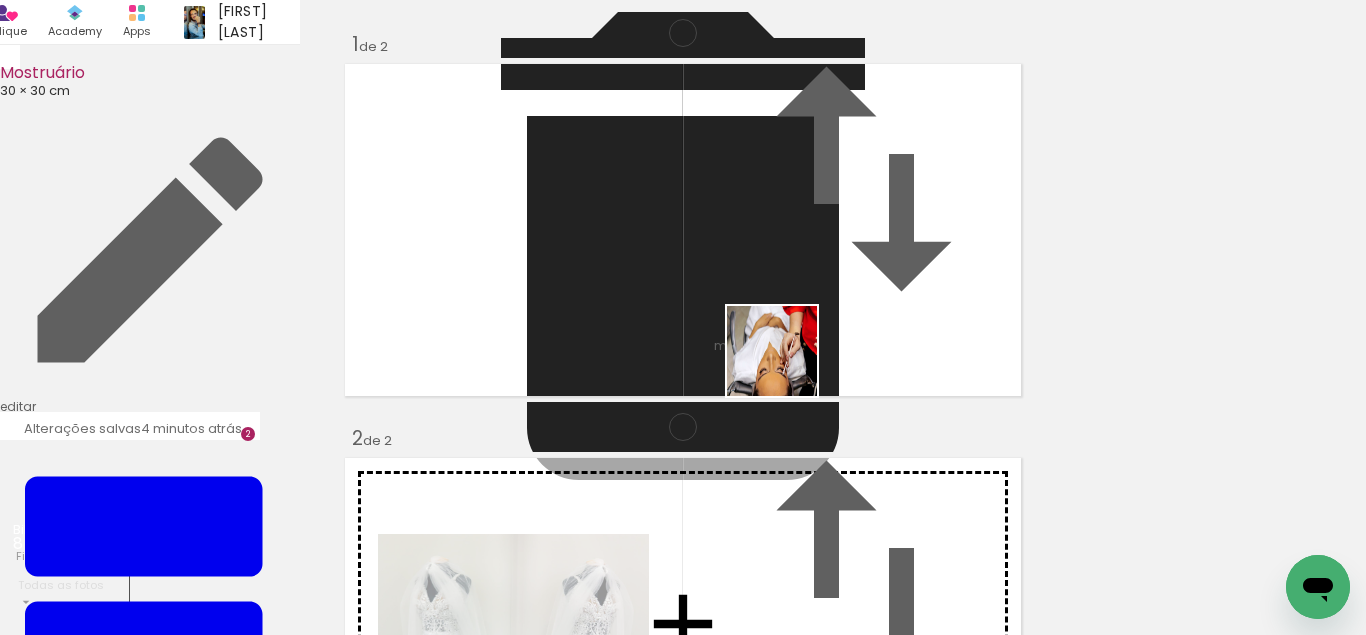 drag, startPoint x: 336, startPoint y: 573, endPoint x: 877, endPoint y: 322, distance: 596.3908 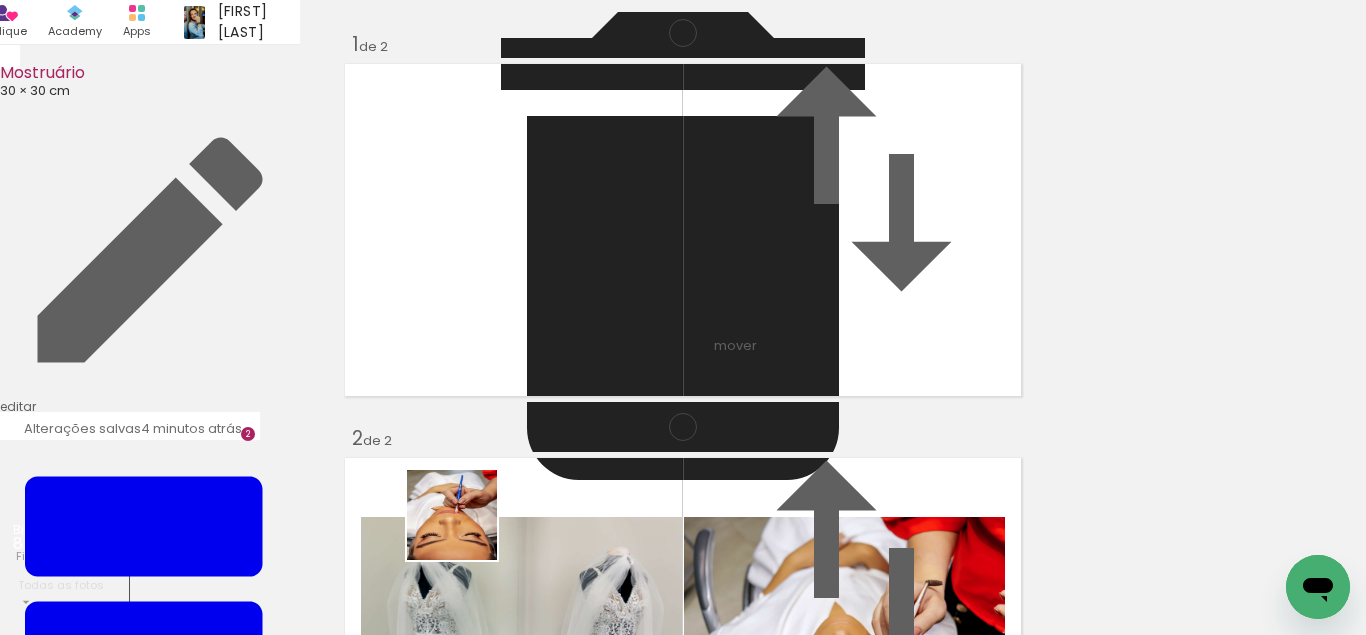 drag, startPoint x: 443, startPoint y: 570, endPoint x: 653, endPoint y: 359, distance: 297.69278 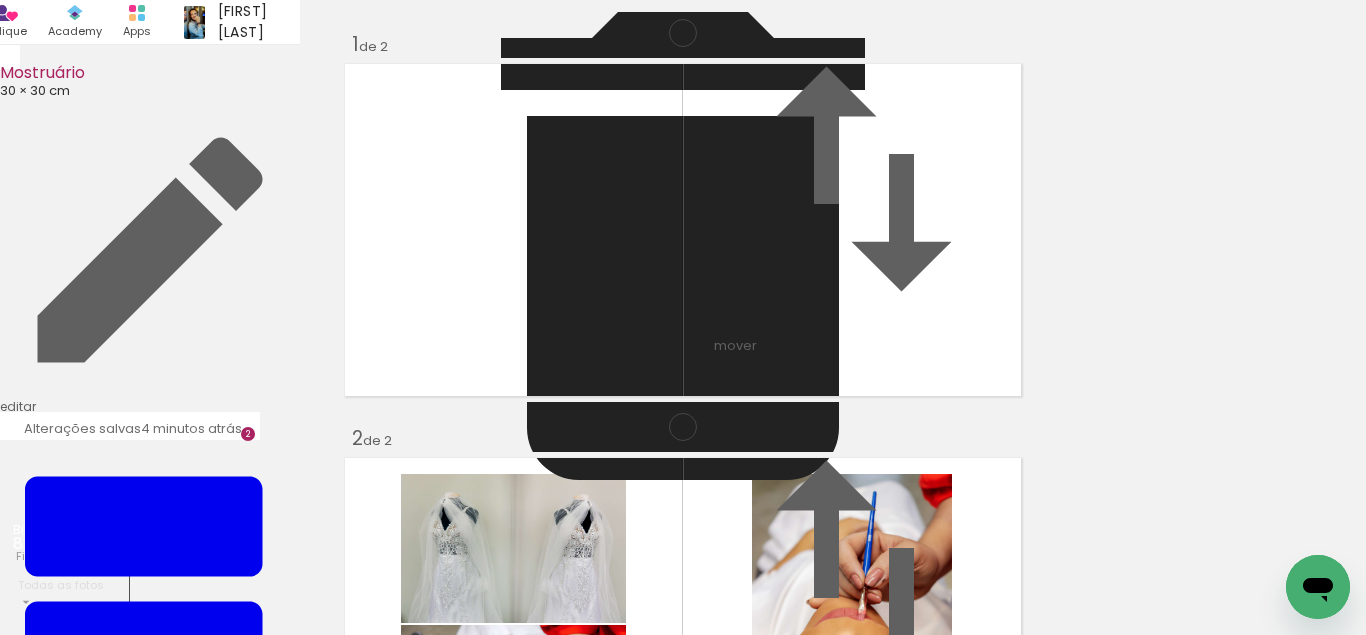 scroll, scrollTop: 557, scrollLeft: 0, axis: vertical 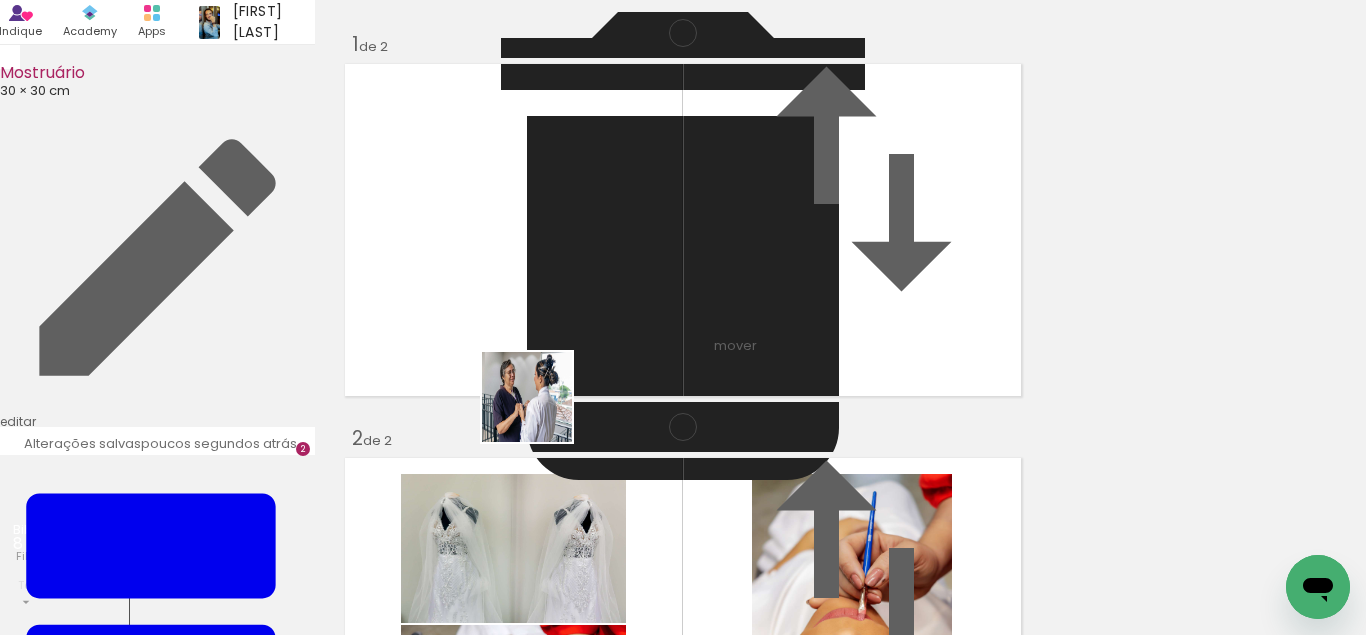 drag, startPoint x: 568, startPoint y: 565, endPoint x: 540, endPoint y: 405, distance: 162.43152 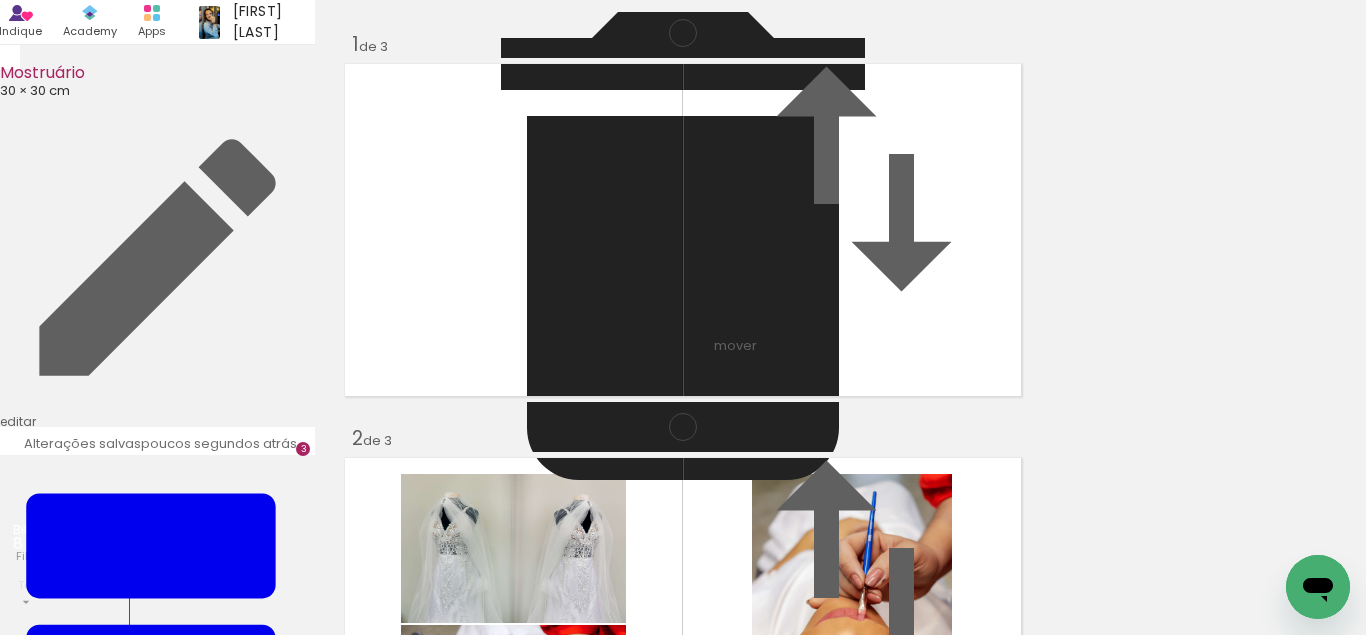 scroll, scrollTop: 951, scrollLeft: 0, axis: vertical 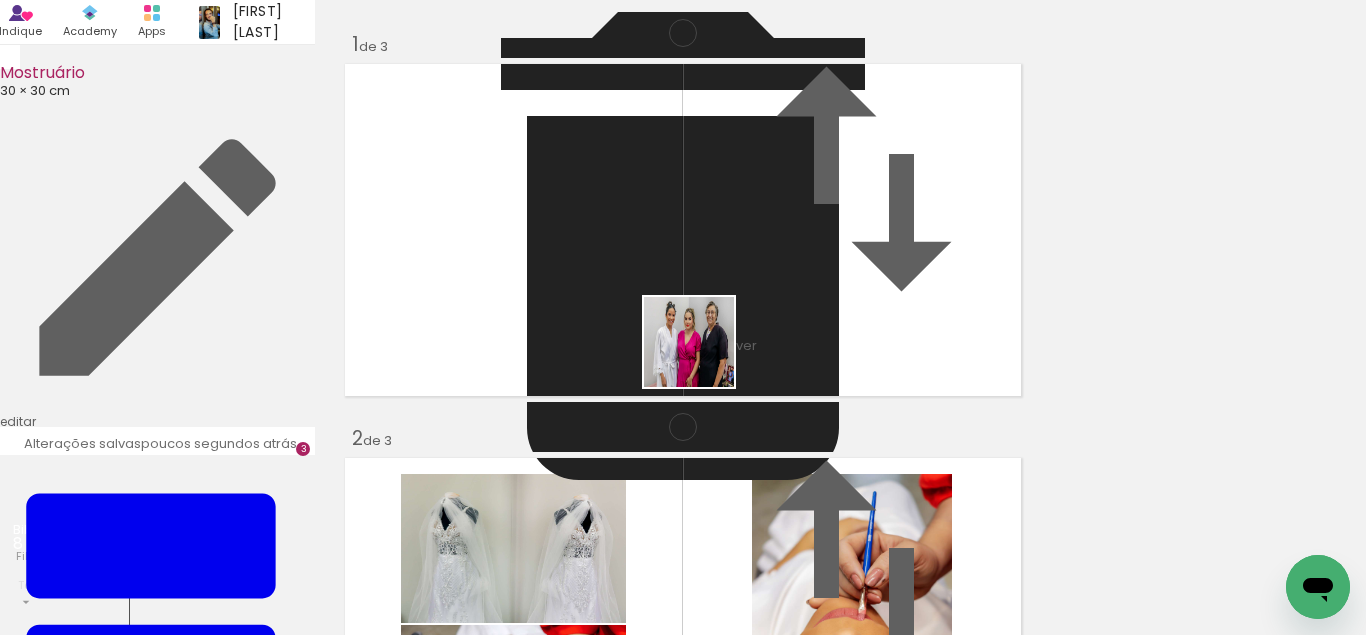 drag, startPoint x: 655, startPoint y: 566, endPoint x: 796, endPoint y: 528, distance: 146.03082 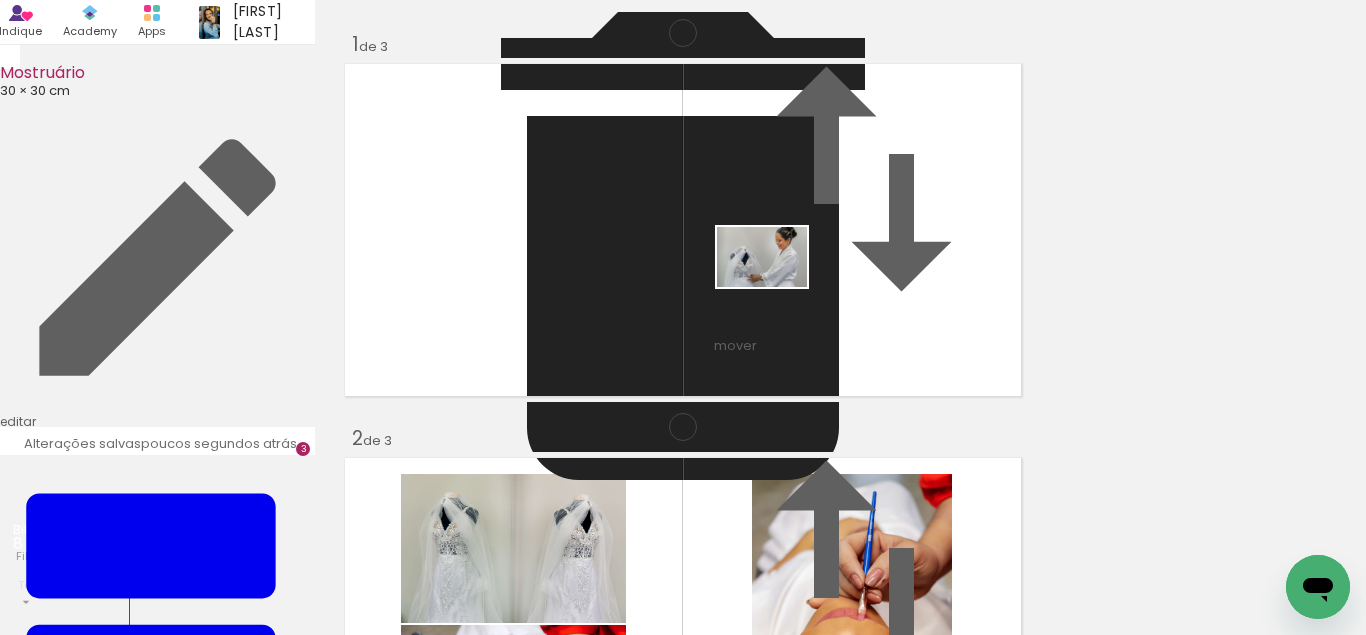 drag, startPoint x: 799, startPoint y: 572, endPoint x: 777, endPoint y: 287, distance: 285.84787 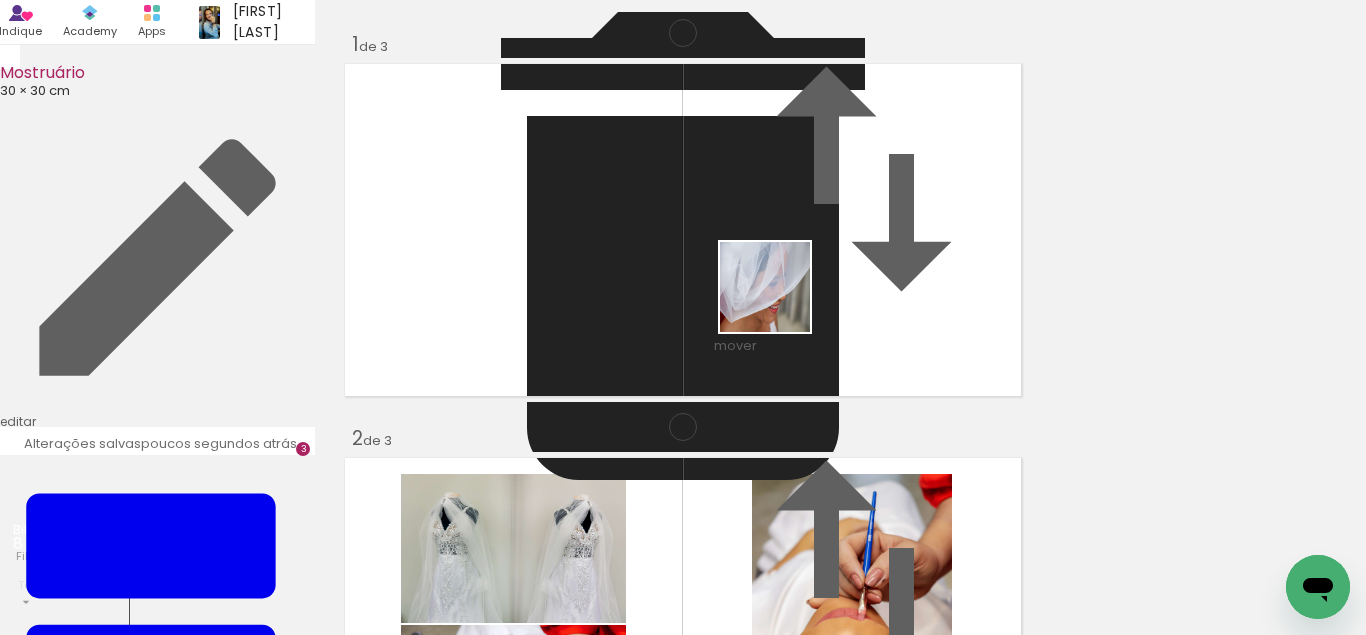 drag, startPoint x: 857, startPoint y: 546, endPoint x: 985, endPoint y: 547, distance: 128.0039 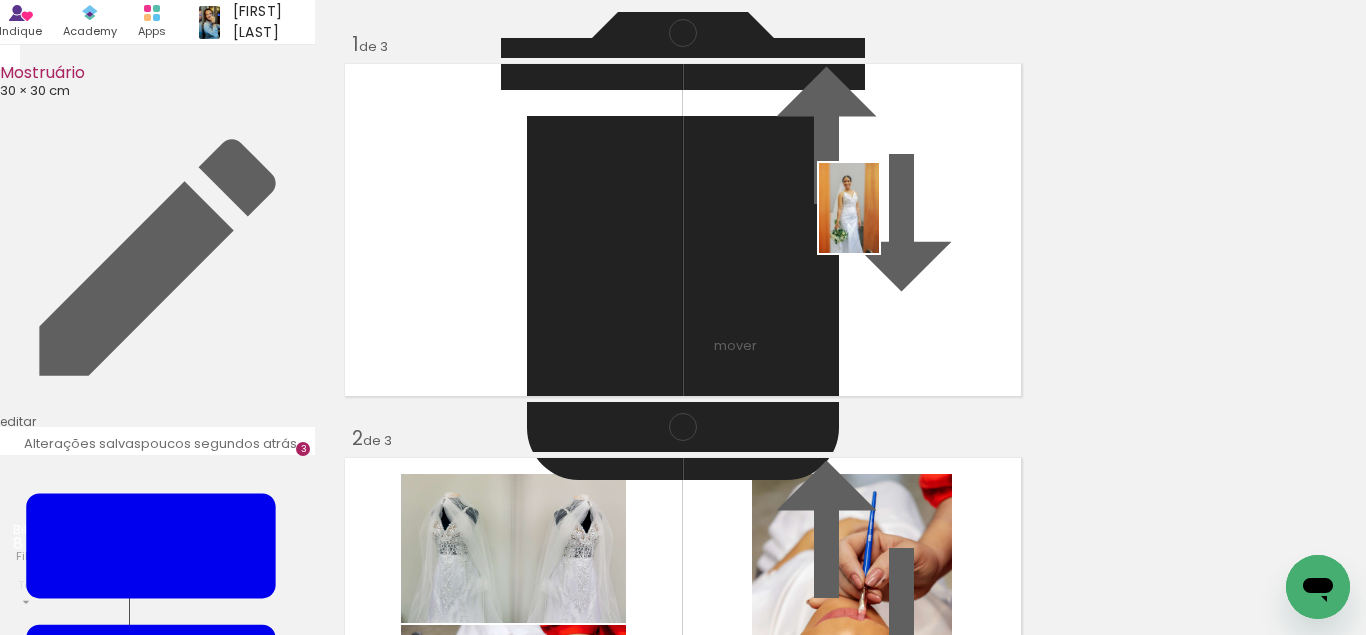 drag, startPoint x: 994, startPoint y: 558, endPoint x: 879, endPoint y: 223, distance: 354.1892 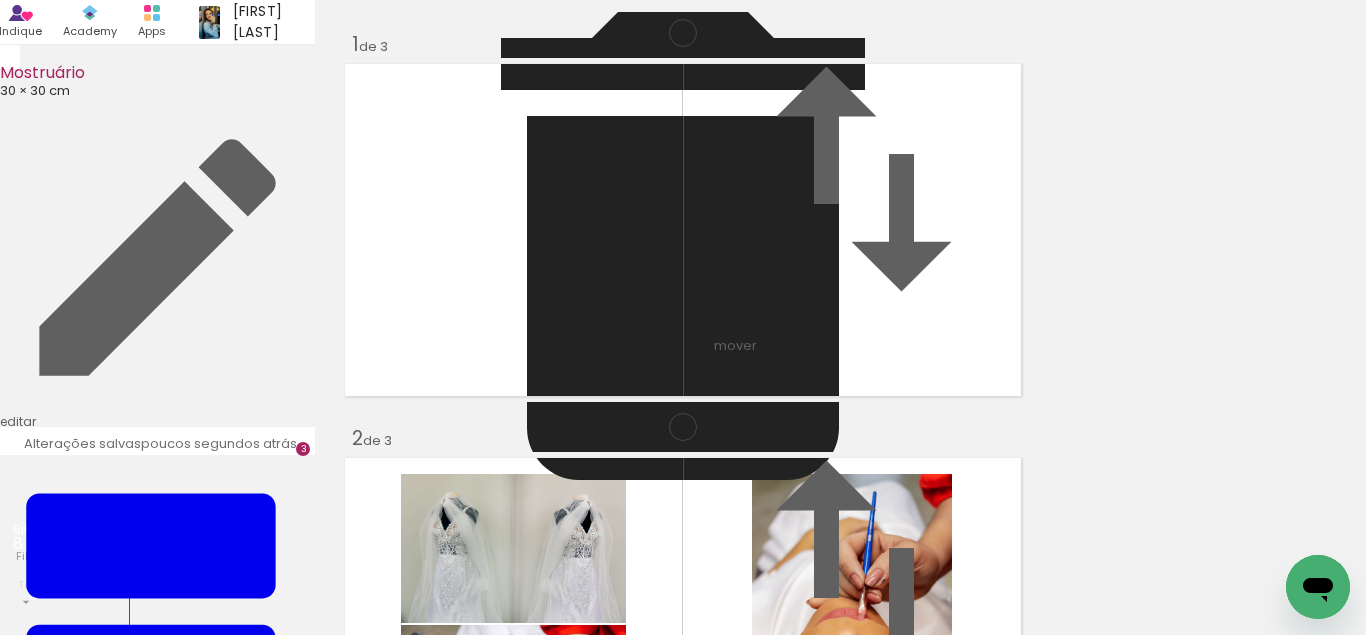 scroll, scrollTop: 537, scrollLeft: 0, axis: vertical 